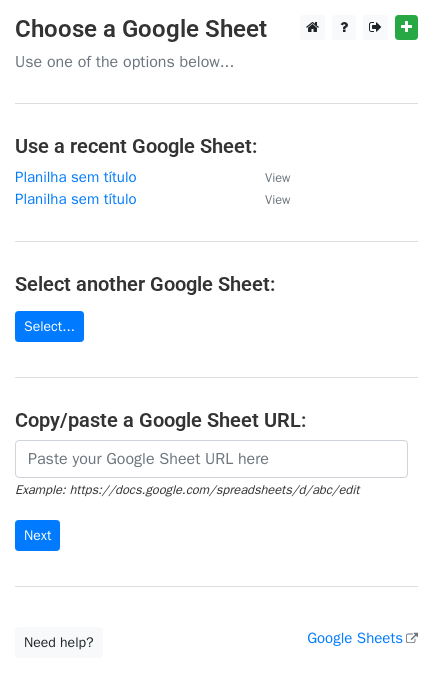 scroll, scrollTop: 0, scrollLeft: 0, axis: both 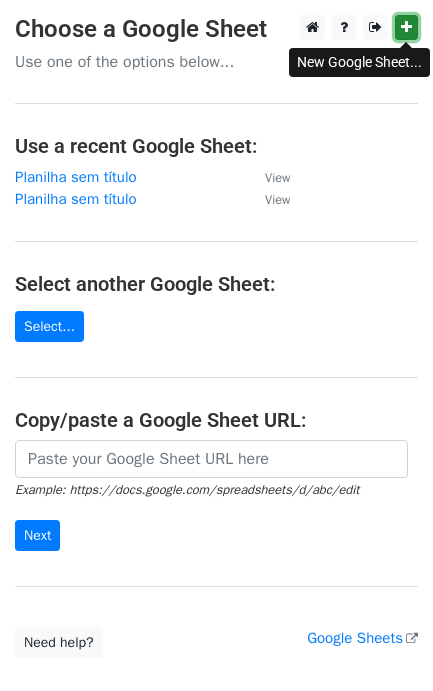 click at bounding box center [406, 27] 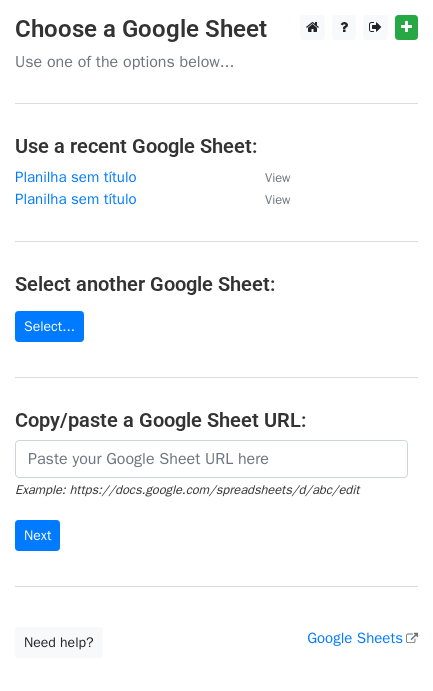 scroll, scrollTop: 0, scrollLeft: 0, axis: both 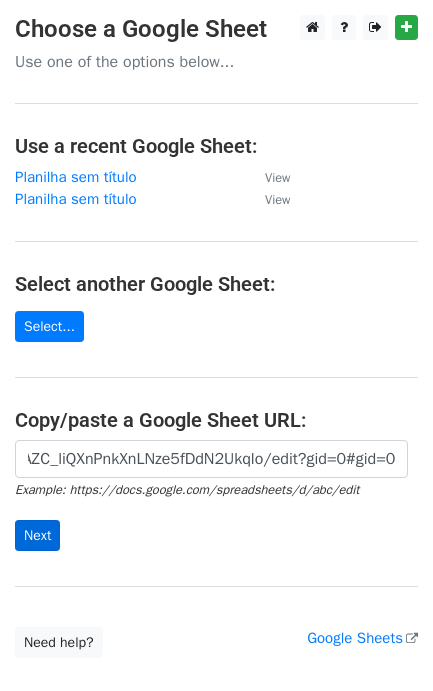 type on "https://docs.google.com/spreadsheets/d/1wsBwa-GRbxismzAZC_liQXnPnkXnLNze5fDdN2Ukqlo/edit?gid=0#gid=0" 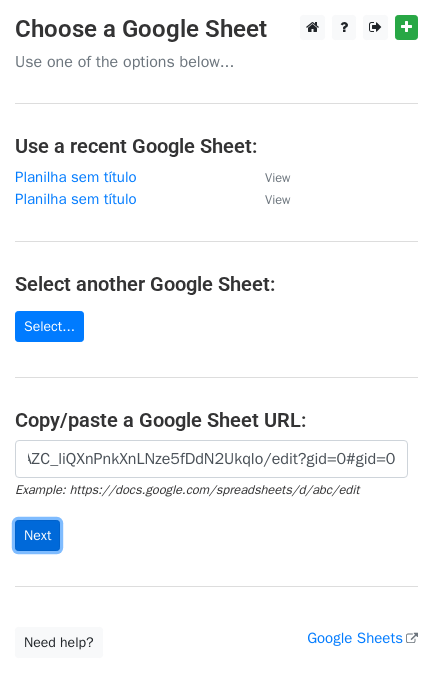 click on "Next" at bounding box center (37, 535) 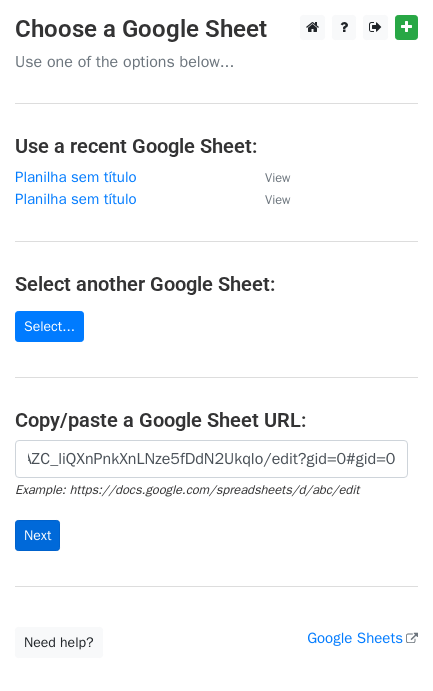 scroll, scrollTop: 0, scrollLeft: 0, axis: both 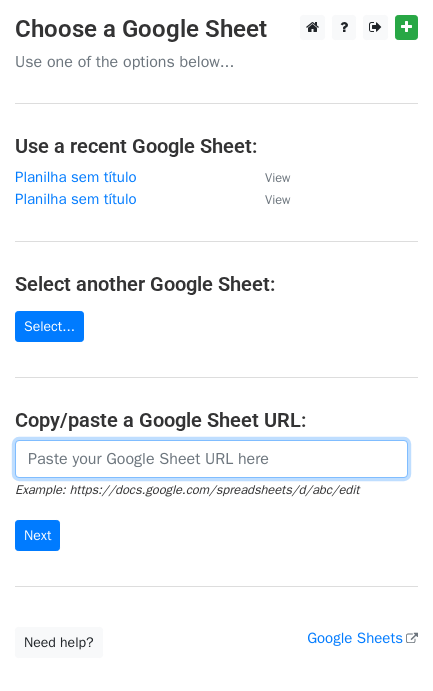click at bounding box center (211, 459) 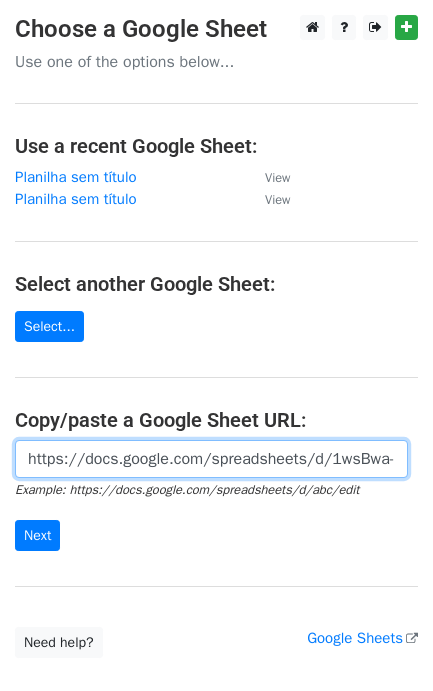 scroll, scrollTop: 0, scrollLeft: 441, axis: horizontal 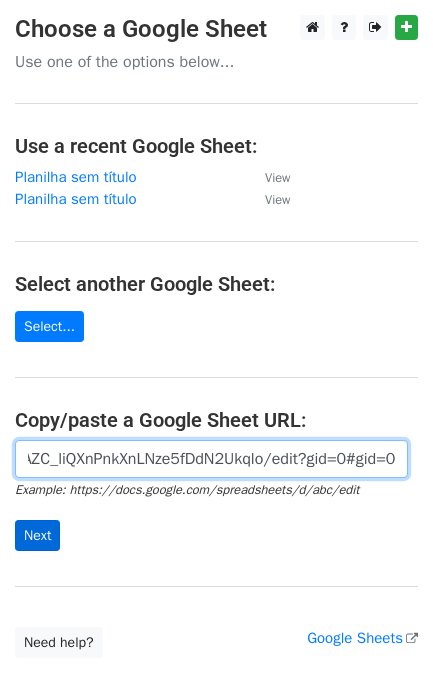 type on "https://docs.google.com/spreadsheets/d/1wsBwa-GRbxismzAZC_liQXnPnkXnLNze5fDdN2Ukqlo/edit?gid=0#gid=0" 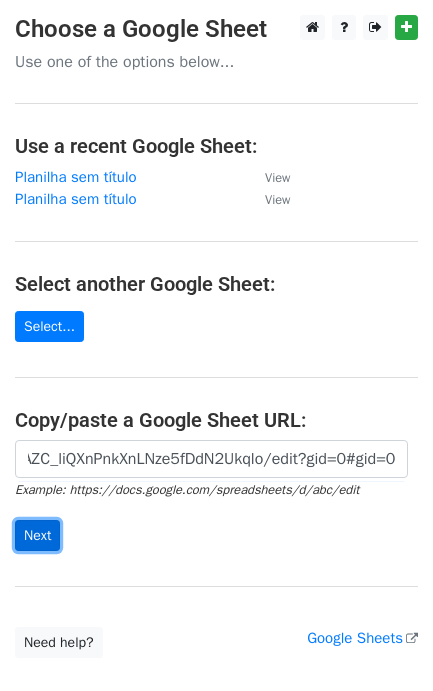 click on "Next" at bounding box center (37, 535) 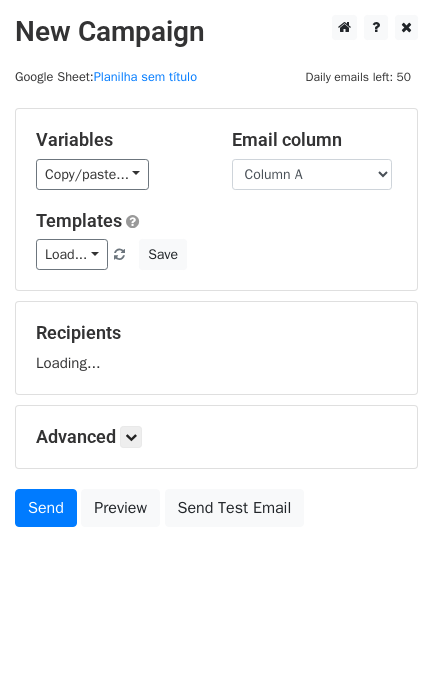 scroll, scrollTop: 0, scrollLeft: 0, axis: both 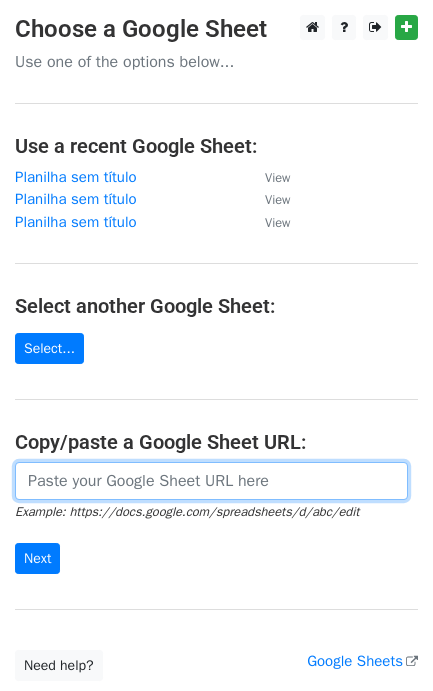 click at bounding box center [211, 481] 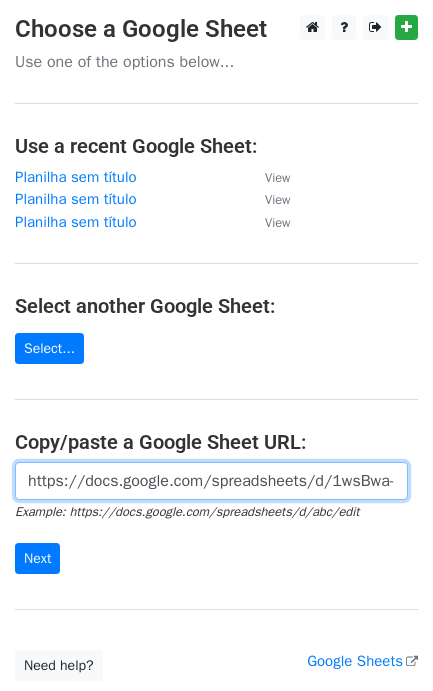 scroll, scrollTop: 0, scrollLeft: 441, axis: horizontal 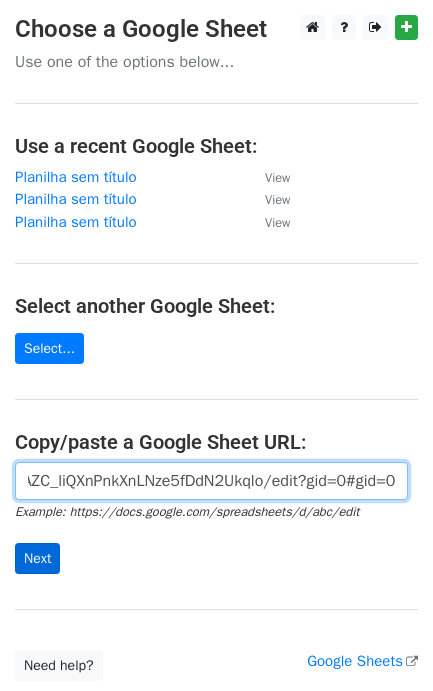 type on "https://docs.google.com/spreadsheets/d/1wsBwa-GRbxismzAZC_liQXnPnkXnLNze5fDdN2Ukqlo/edit?gid=0#gid=0" 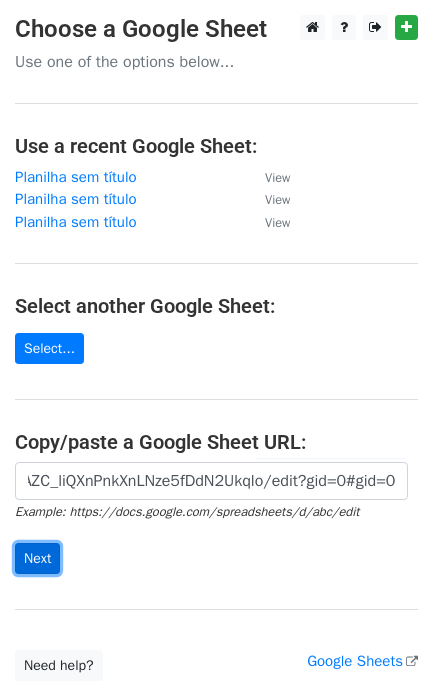 click on "Next" at bounding box center [37, 558] 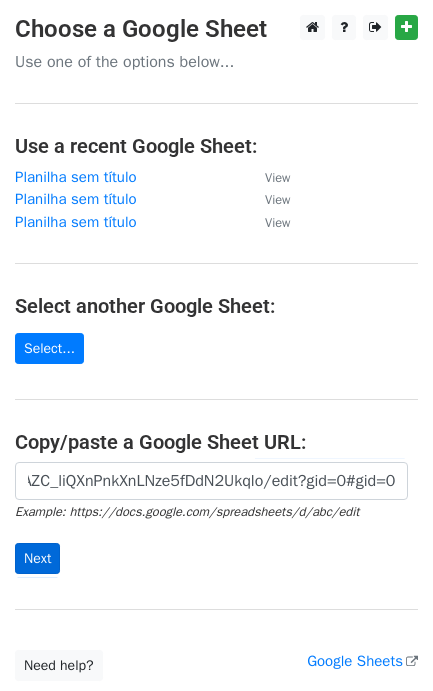 scroll, scrollTop: 0, scrollLeft: 0, axis: both 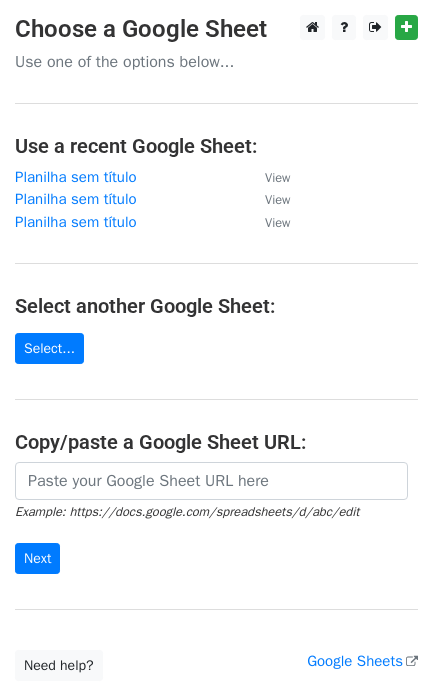 click on "Example:
https://docs.google.com/spreadsheets/d/abc/edit" at bounding box center (187, 512) 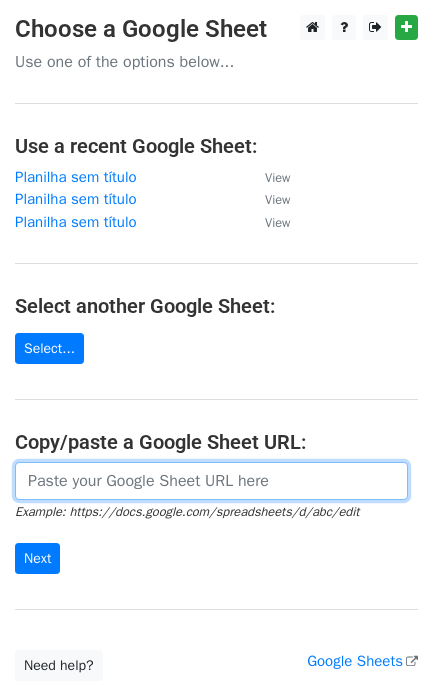 click at bounding box center [211, 481] 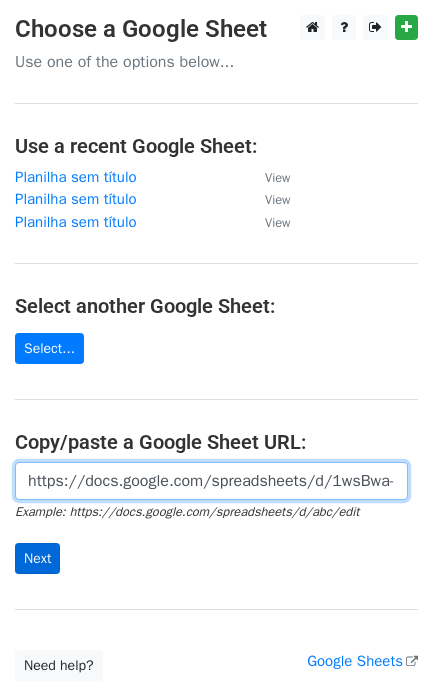 scroll, scrollTop: 0, scrollLeft: 441, axis: horizontal 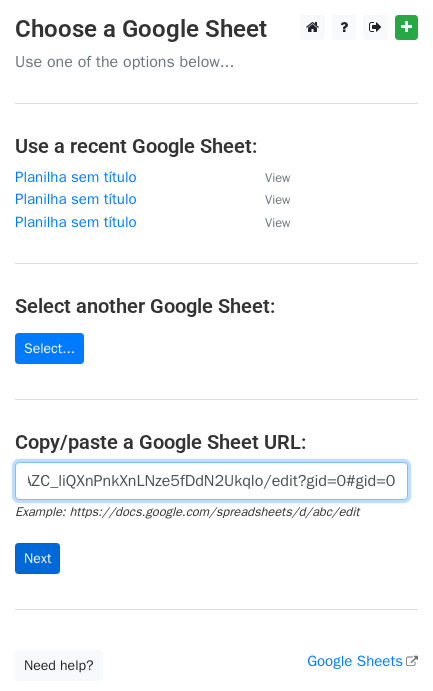type on "https://docs.google.com/spreadsheets/d/1wsBwa-GRbxismzAZC_liQXnPnkXnLNze5fDdN2Ukqlo/edit?gid=0#gid=0" 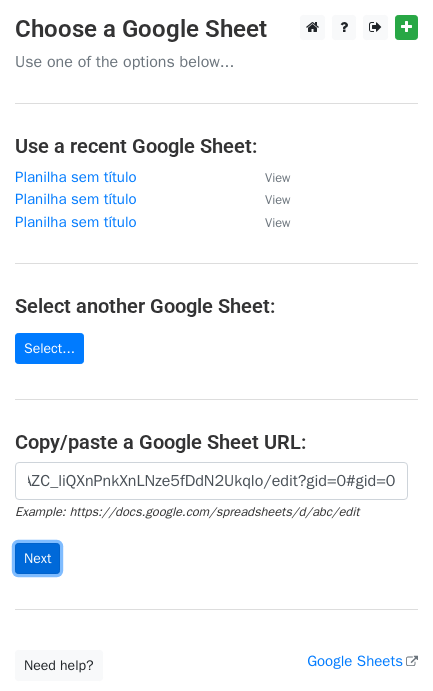 click on "Next" at bounding box center (37, 558) 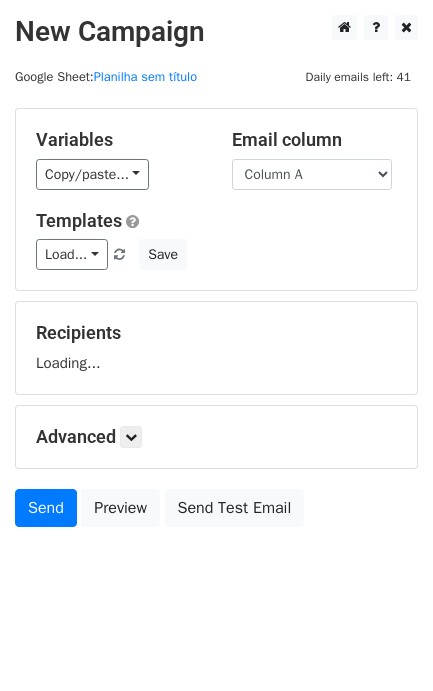 scroll, scrollTop: 0, scrollLeft: 0, axis: both 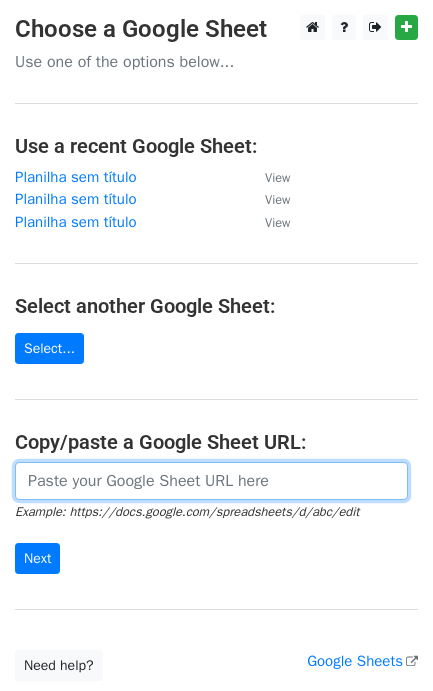 click at bounding box center (211, 481) 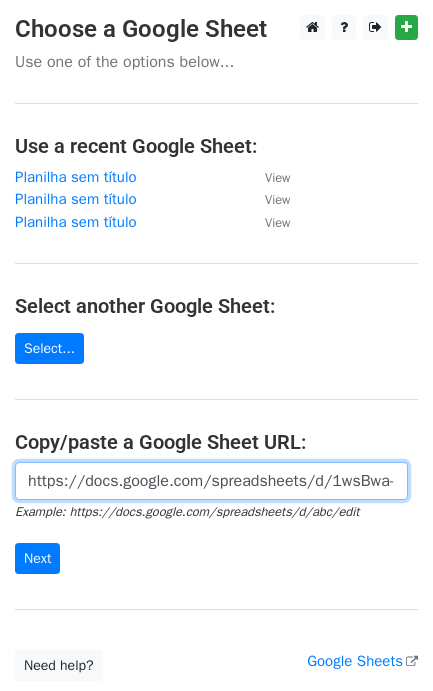 scroll, scrollTop: 0, scrollLeft: 441, axis: horizontal 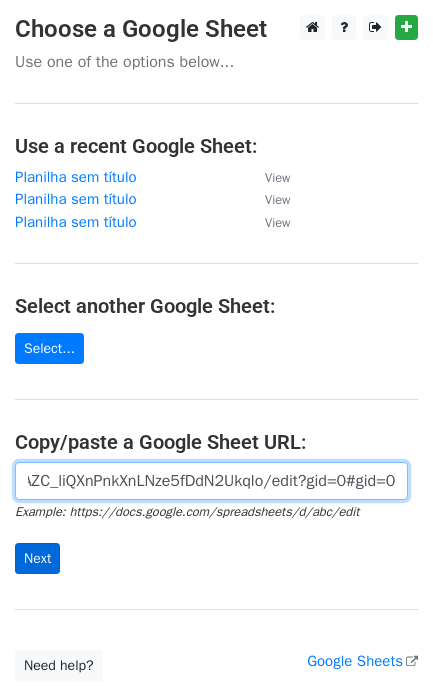 type on "https://docs.google.com/spreadsheets/d/1wsBwa-GRbxismzAZC_liQXnPnkXnLNze5fDdN2Ukqlo/edit?gid=0#gid=0" 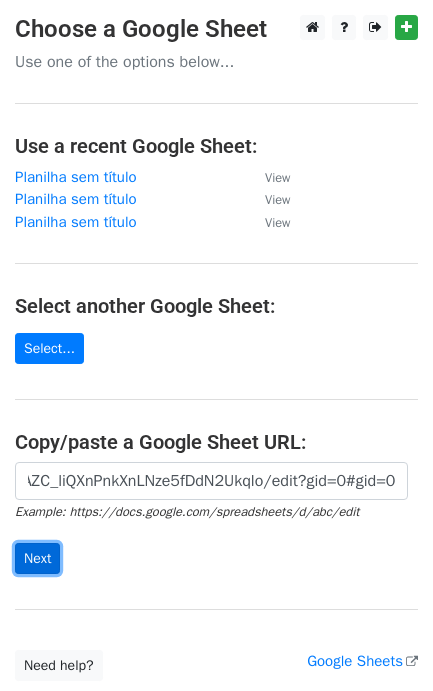 click on "Next" at bounding box center [37, 558] 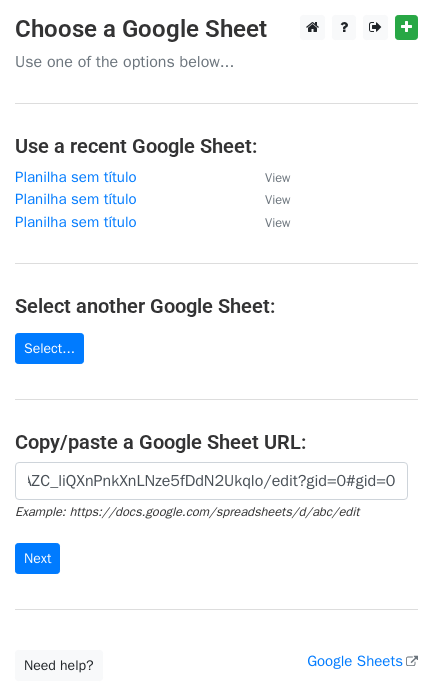 scroll, scrollTop: 0, scrollLeft: 0, axis: both 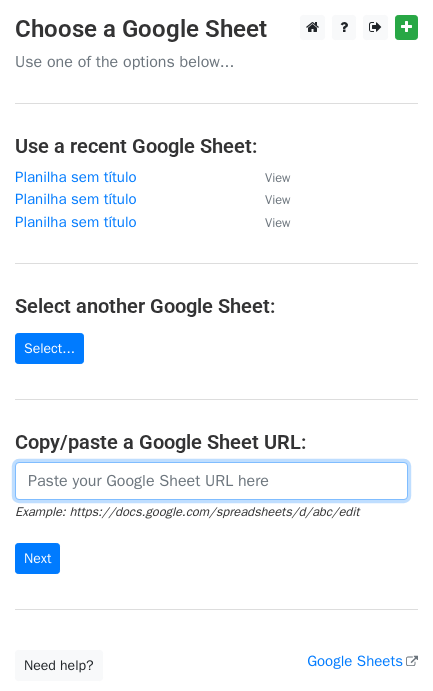 click at bounding box center (211, 481) 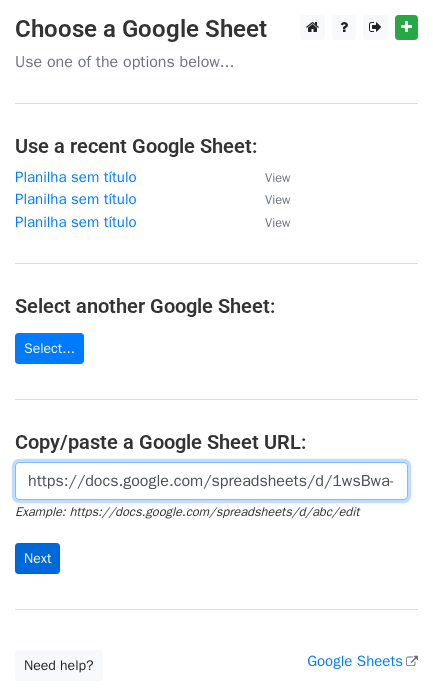 scroll, scrollTop: 0, scrollLeft: 441, axis: horizontal 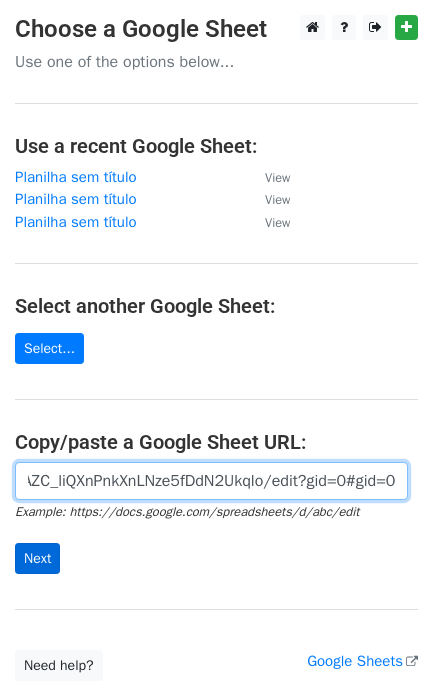 type on "https://docs.google.com/spreadsheets/d/1wsBwa-GRbxismzAZC_liQXnPnkXnLNze5fDdN2Ukqlo/edit?gid=0#gid=0" 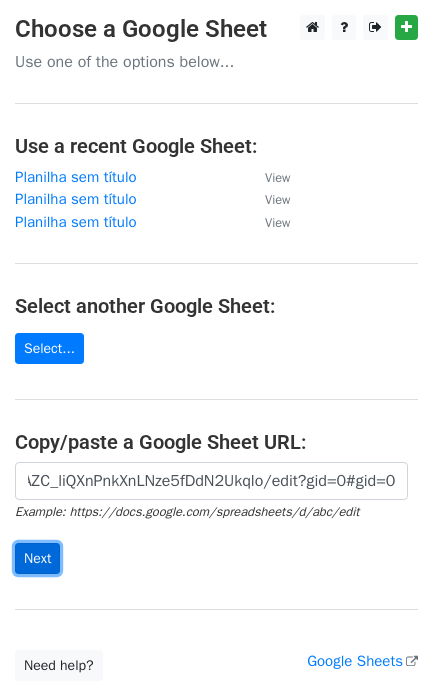 scroll, scrollTop: 0, scrollLeft: 0, axis: both 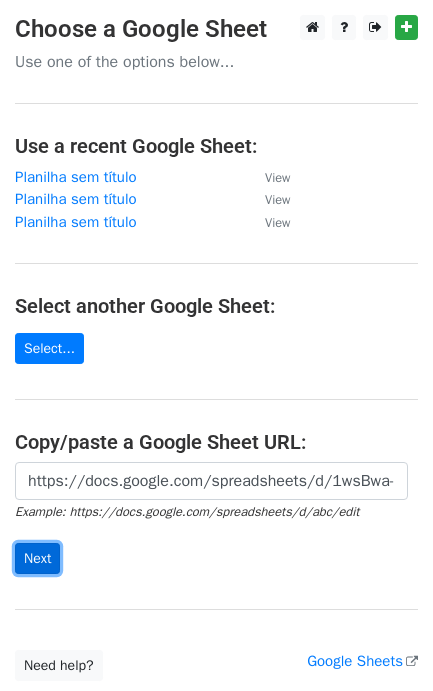 click on "Next" at bounding box center (37, 558) 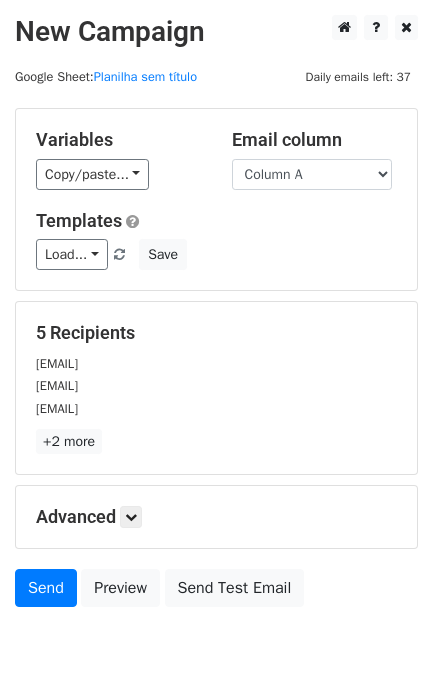 scroll, scrollTop: 0, scrollLeft: 0, axis: both 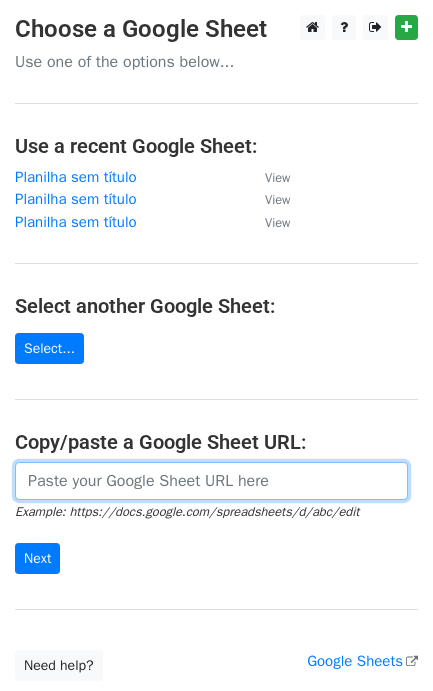 click at bounding box center [211, 481] 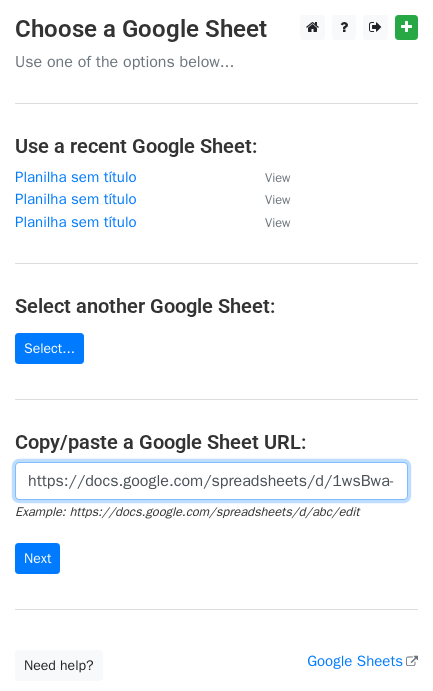 scroll, scrollTop: 0, scrollLeft: 441, axis: horizontal 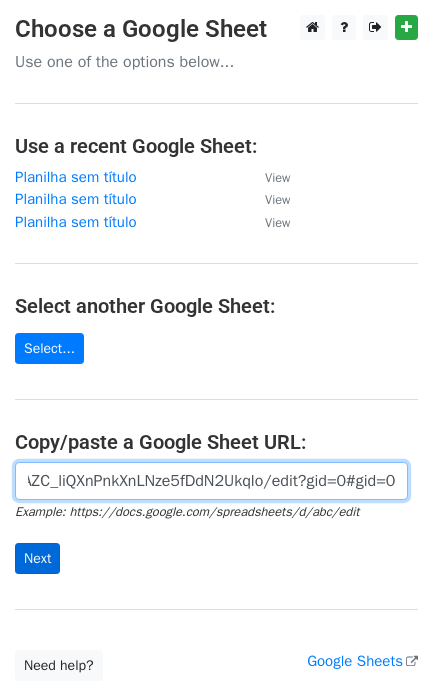 type on "https://docs.google.com/spreadsheets/d/1wsBwa-GRbxismzAZC_liQXnPnkXnLNze5fDdN2Ukqlo/edit?gid=0#gid=0" 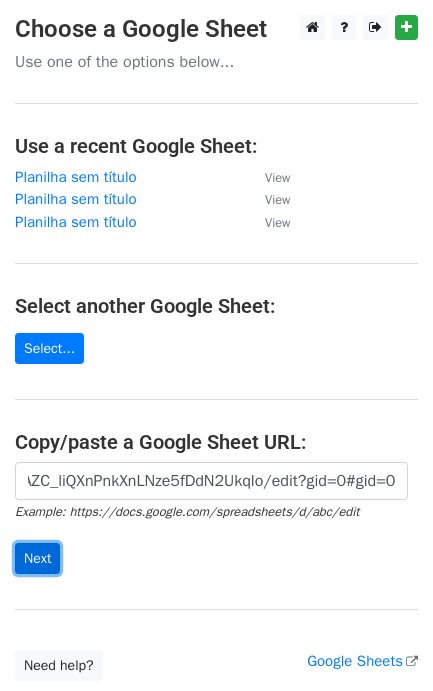 scroll, scrollTop: 0, scrollLeft: 0, axis: both 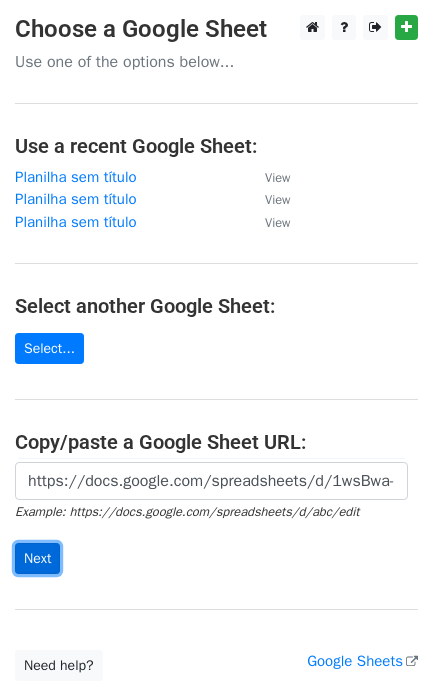 click on "Next" at bounding box center (37, 558) 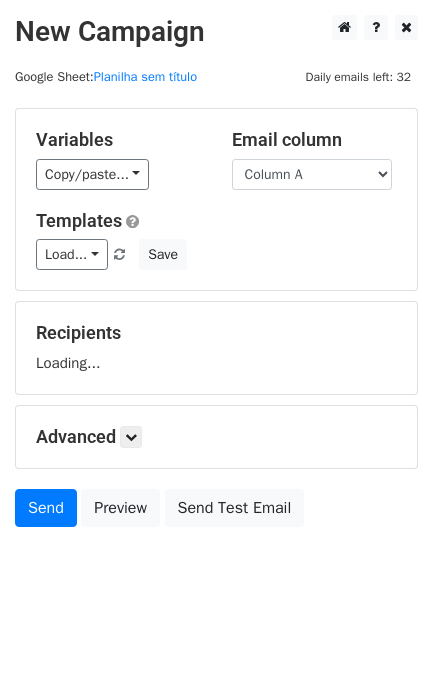 scroll, scrollTop: 0, scrollLeft: 0, axis: both 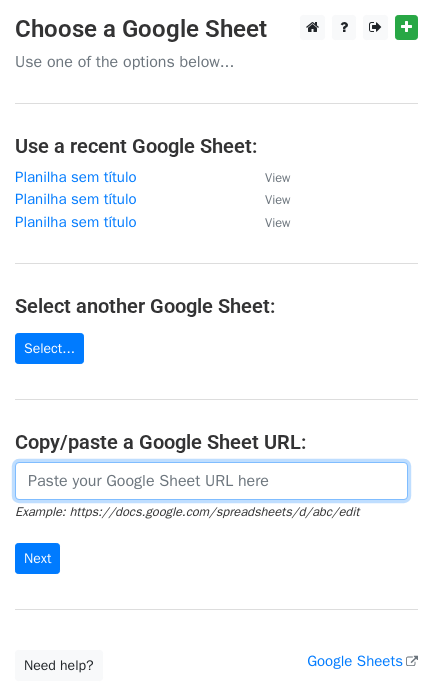 click at bounding box center (211, 481) 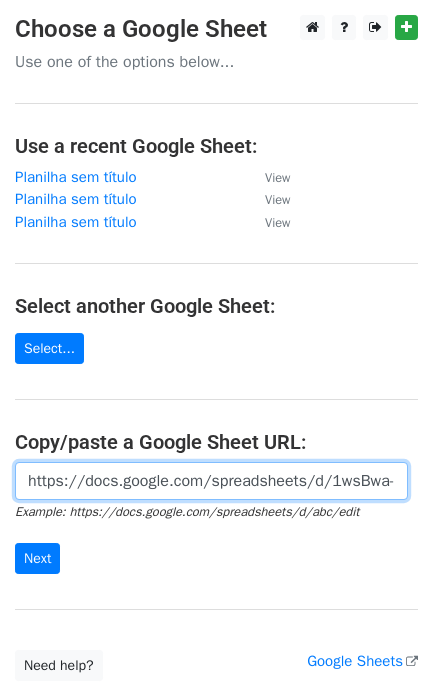 scroll, scrollTop: 0, scrollLeft: 441, axis: horizontal 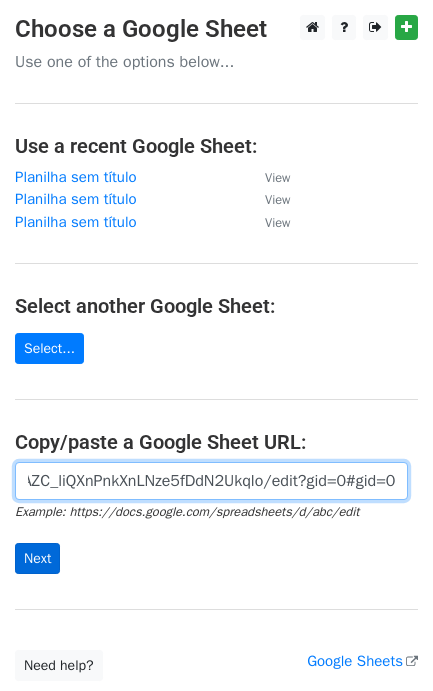 type on "https://docs.google.com/spreadsheets/d/1wsBwa-GRbxismzAZC_liQXnPnkXnLNze5fDdN2Ukqlo/edit?gid=0#gid=0" 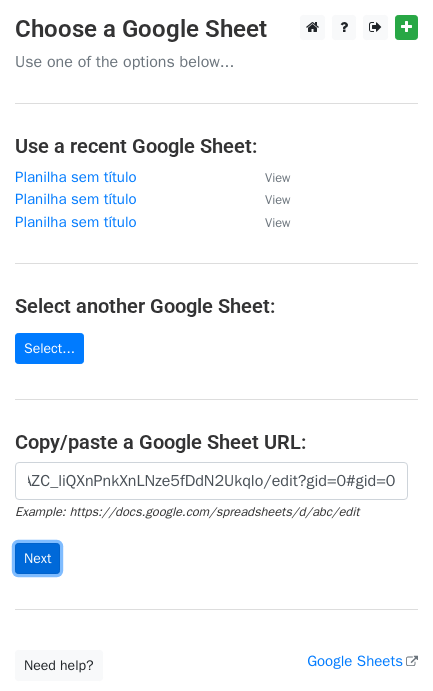 click on "Next" at bounding box center [37, 558] 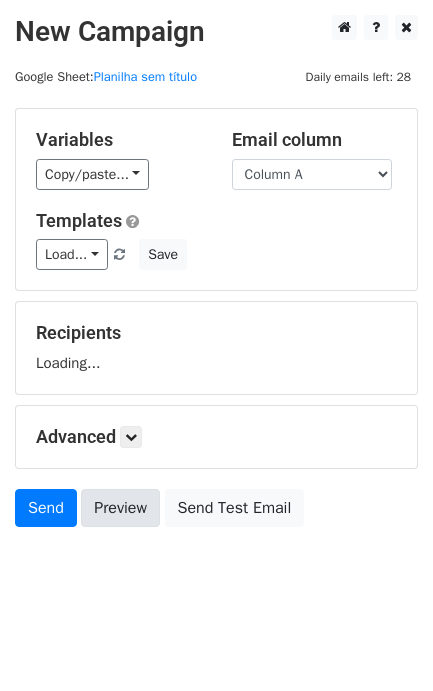 scroll, scrollTop: 0, scrollLeft: 0, axis: both 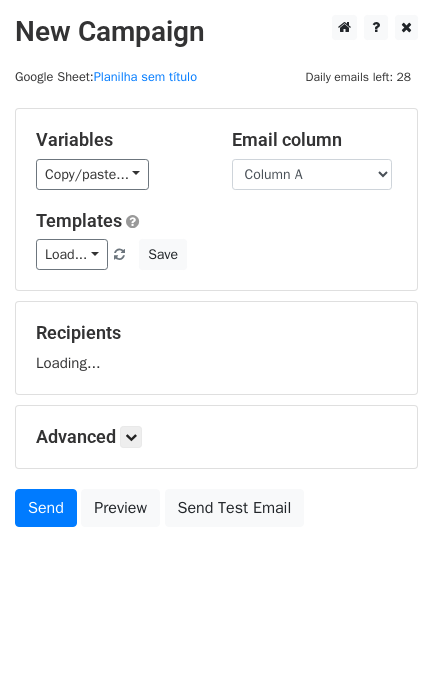 click on "Variables
Copy/paste...
{{Column A}}
Email column
Column A
Templates
Load...
No templates saved
Save
Recipients Loading...
Advanced
Tracking
Track Opens
UTM Codes
Track Clicks
Filters
Only include spreadsheet rows that match the following filters:
Schedule
Send now
Unsubscribe
Add unsubscribe link
Copy unsubscribe link
Send
Preview
Send Test Email" at bounding box center (216, 322) 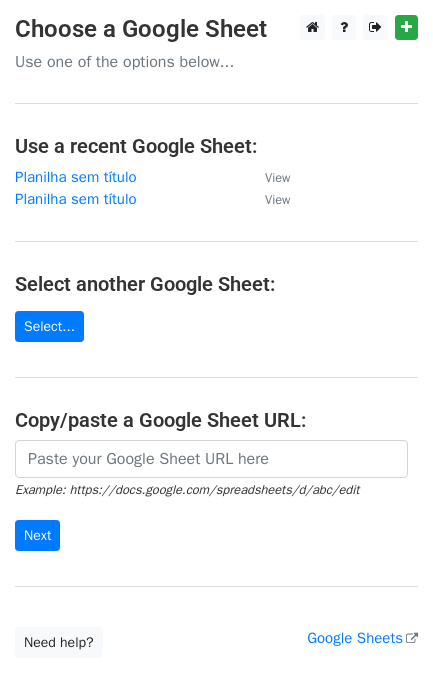 scroll, scrollTop: 0, scrollLeft: 0, axis: both 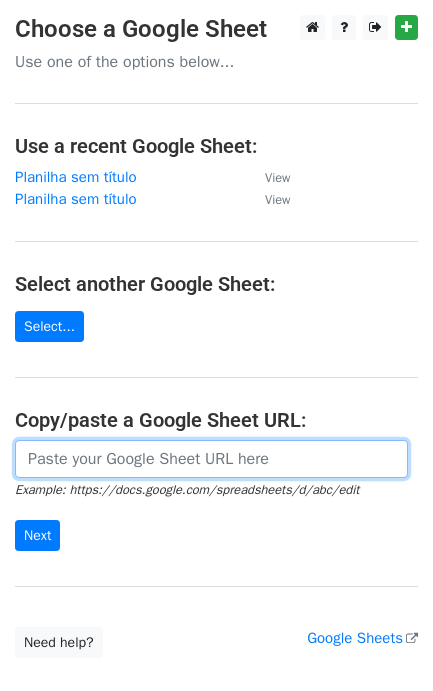 click at bounding box center (211, 459) 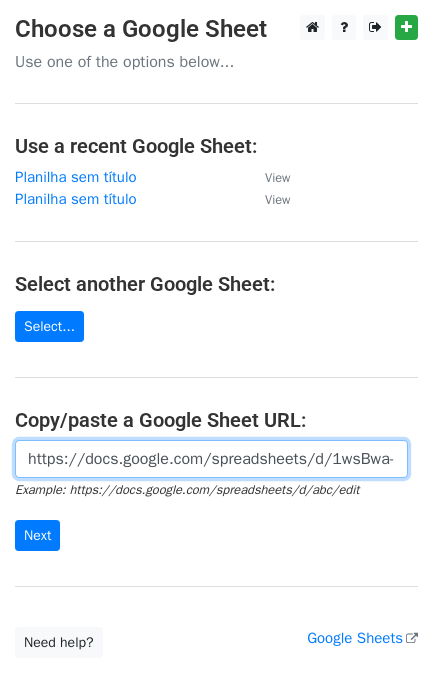 scroll, scrollTop: 0, scrollLeft: 441, axis: horizontal 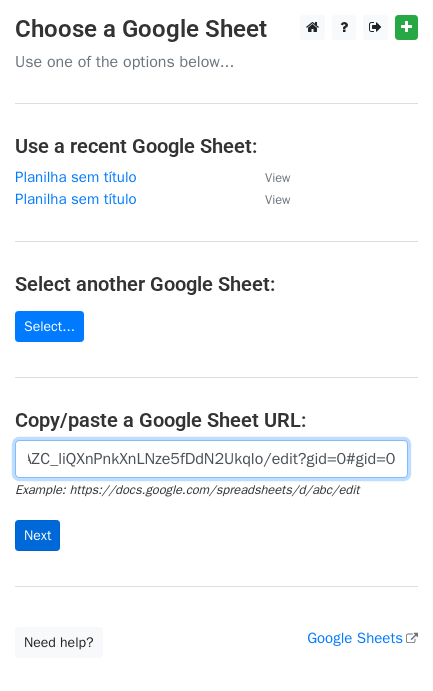 type on "https://docs.google.com/spreadsheets/d/1wsBwa-GRbxismzAZC_liQXnPnkXnLNze5fDdN2Ukqlo/edit?gid=0#gid=0" 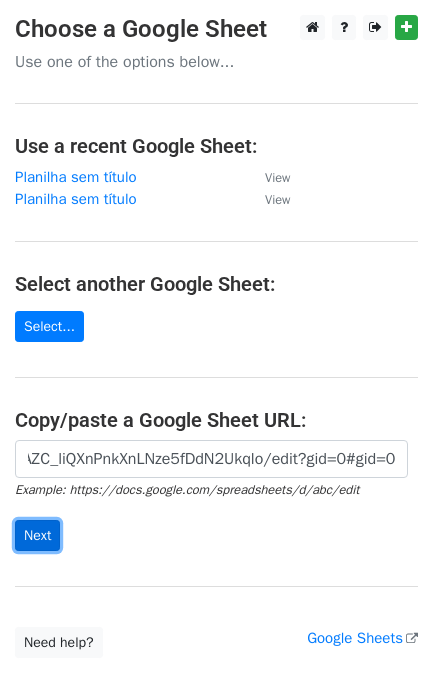 click on "Next" at bounding box center [37, 535] 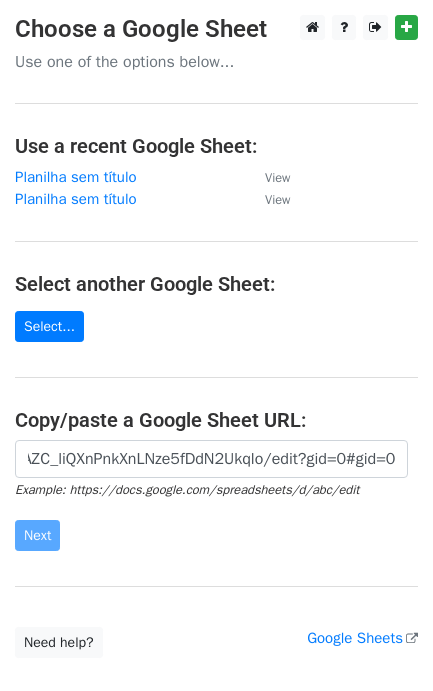 scroll, scrollTop: 0, scrollLeft: 0, axis: both 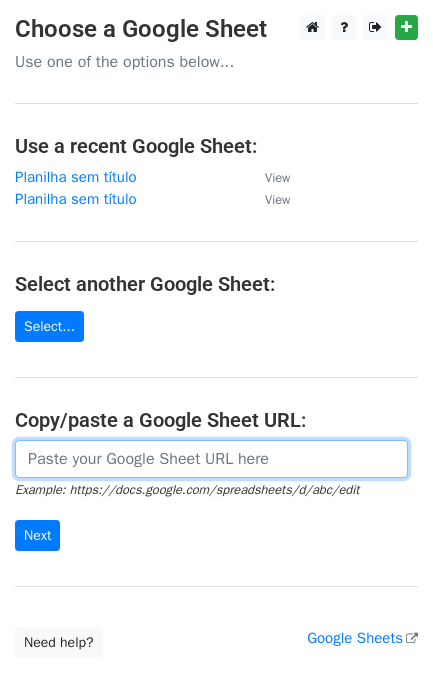 click at bounding box center (211, 459) 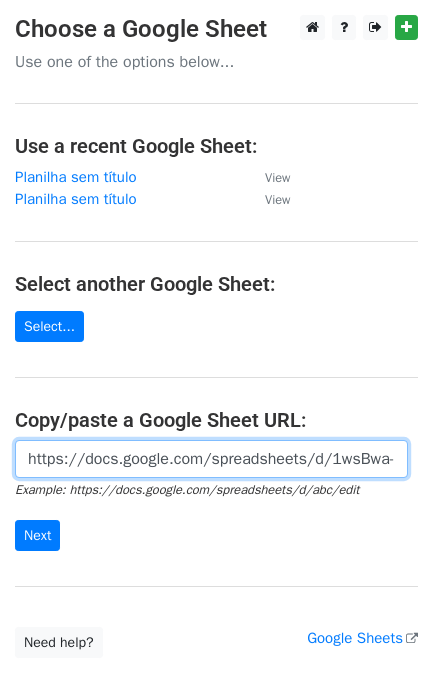 scroll, scrollTop: 0, scrollLeft: 441, axis: horizontal 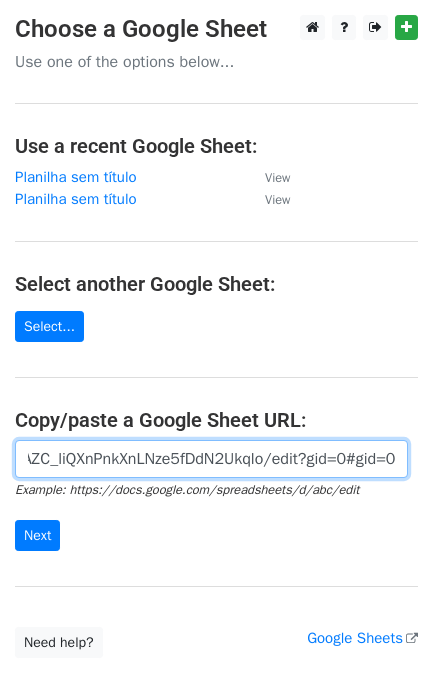 type on "https://docs.google.com/spreadsheets/d/1wsBwa-GRbxismzAZC_liQXnPnkXnLNze5fDdN2Ukqlo/edit?gid=0#gid=0" 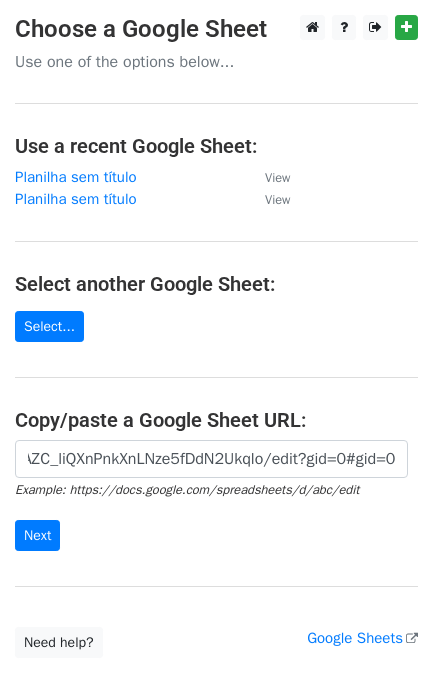 scroll, scrollTop: 0, scrollLeft: 0, axis: both 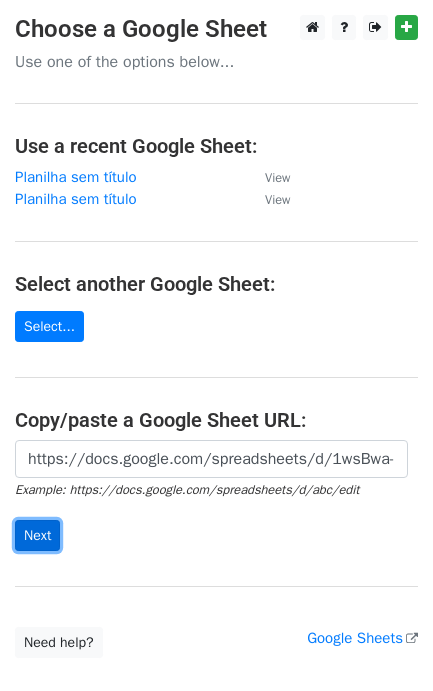 click on "Next" at bounding box center [37, 535] 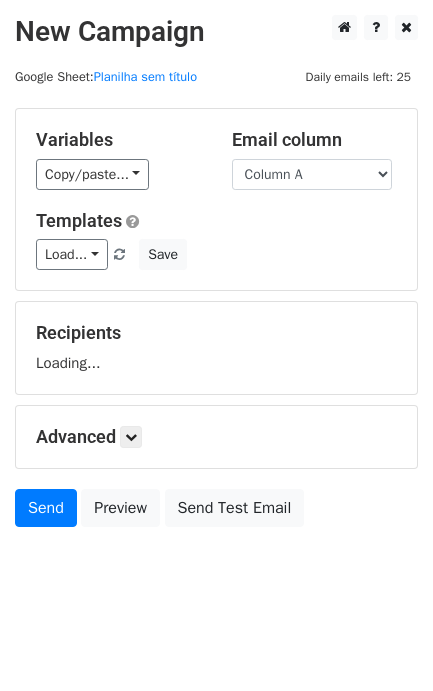 scroll, scrollTop: 0, scrollLeft: 0, axis: both 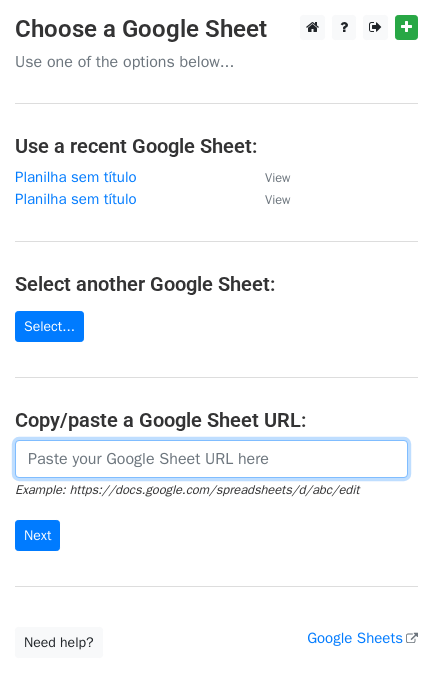 click at bounding box center (211, 459) 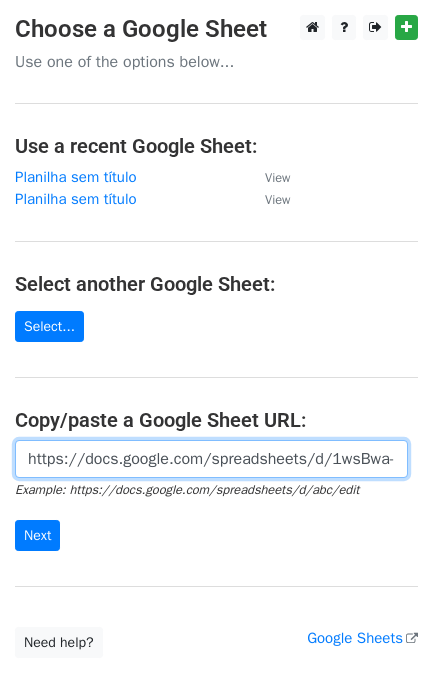 scroll, scrollTop: 0, scrollLeft: 441, axis: horizontal 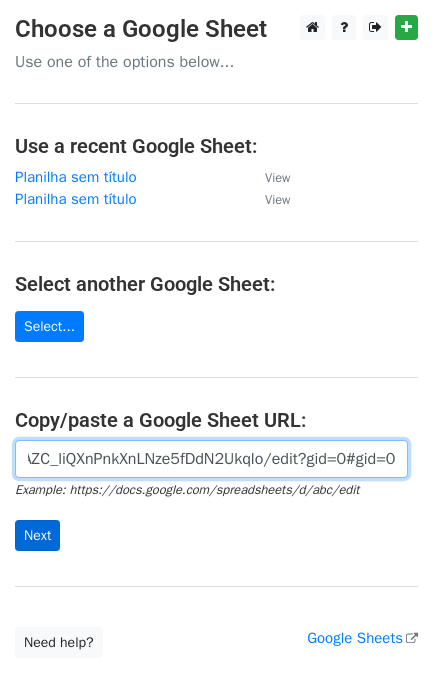 type on "https://docs.google.com/spreadsheets/d/1wsBwa-GRbxismzAZC_liQXnPnkXnLNze5fDdN2Ukqlo/edit?gid=0#gid=0" 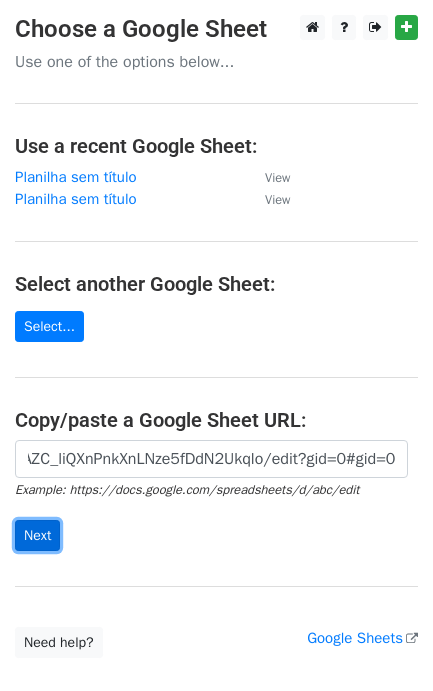 scroll, scrollTop: 0, scrollLeft: 0, axis: both 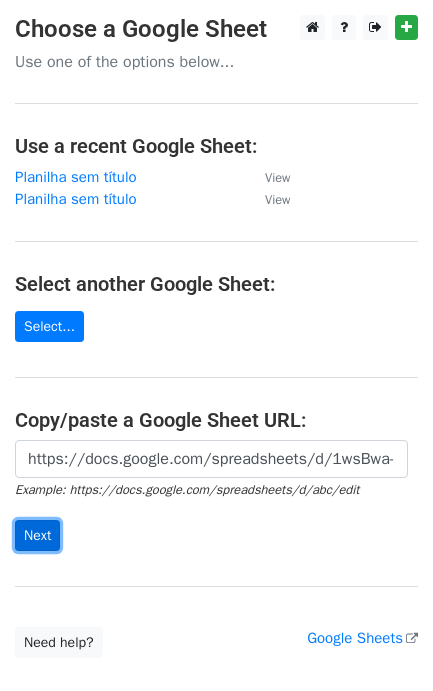 click on "Next" at bounding box center [37, 535] 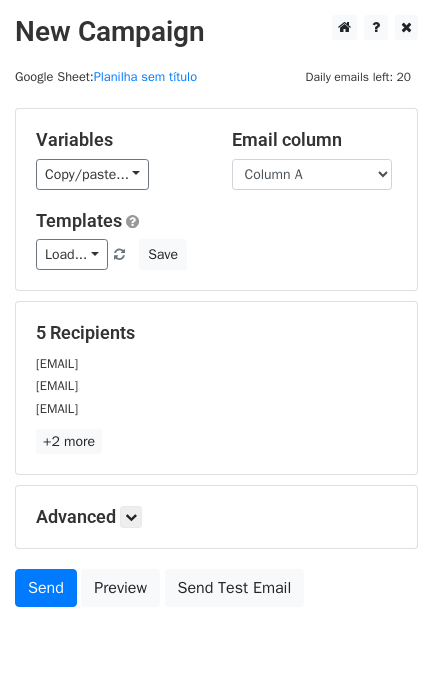 scroll, scrollTop: 0, scrollLeft: 0, axis: both 